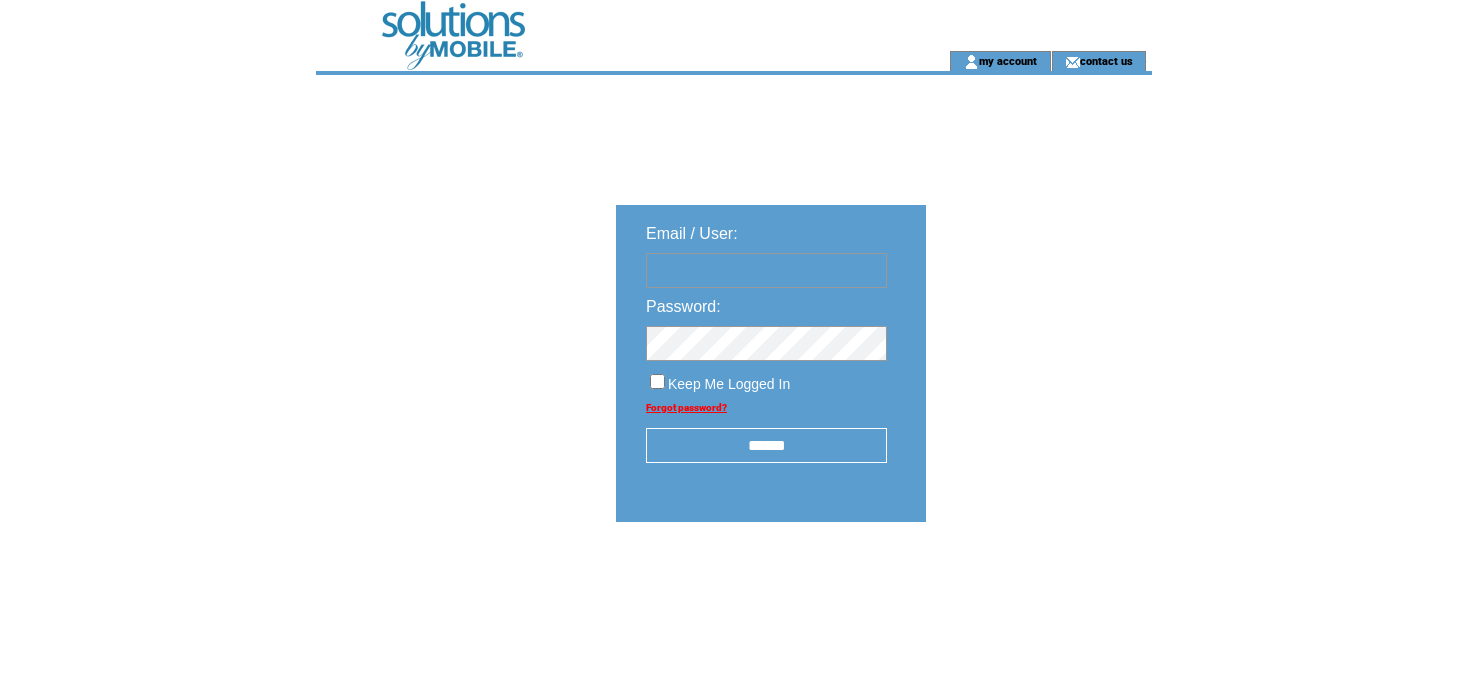 scroll, scrollTop: 0, scrollLeft: 0, axis: both 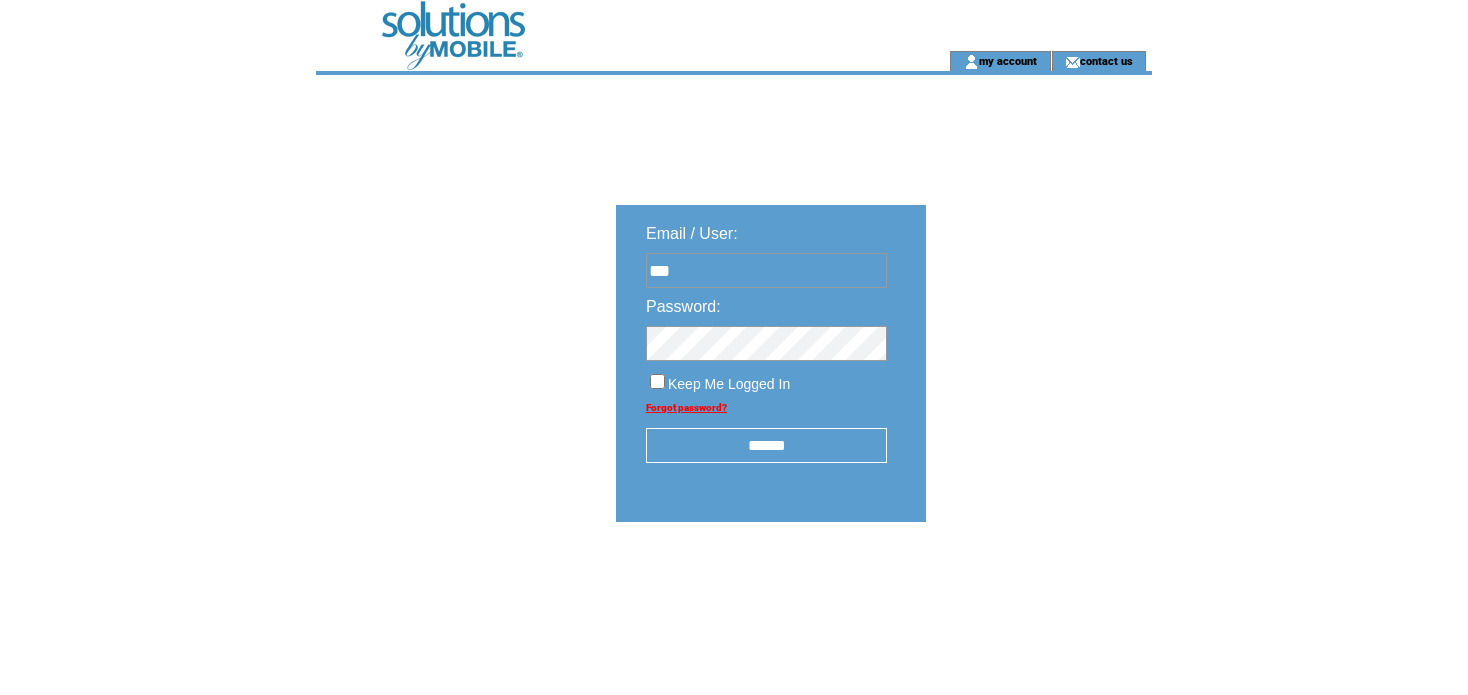 type on "**********" 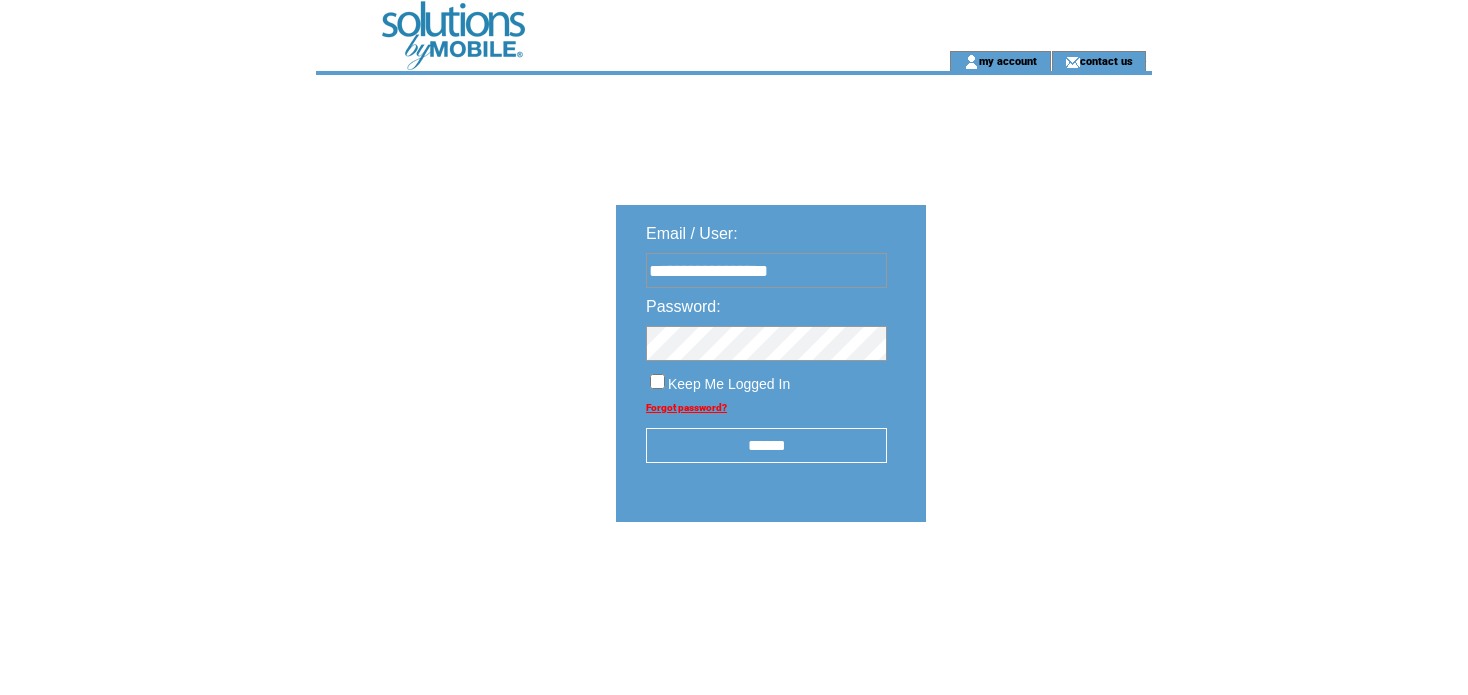 click at bounding box center [766, 229] 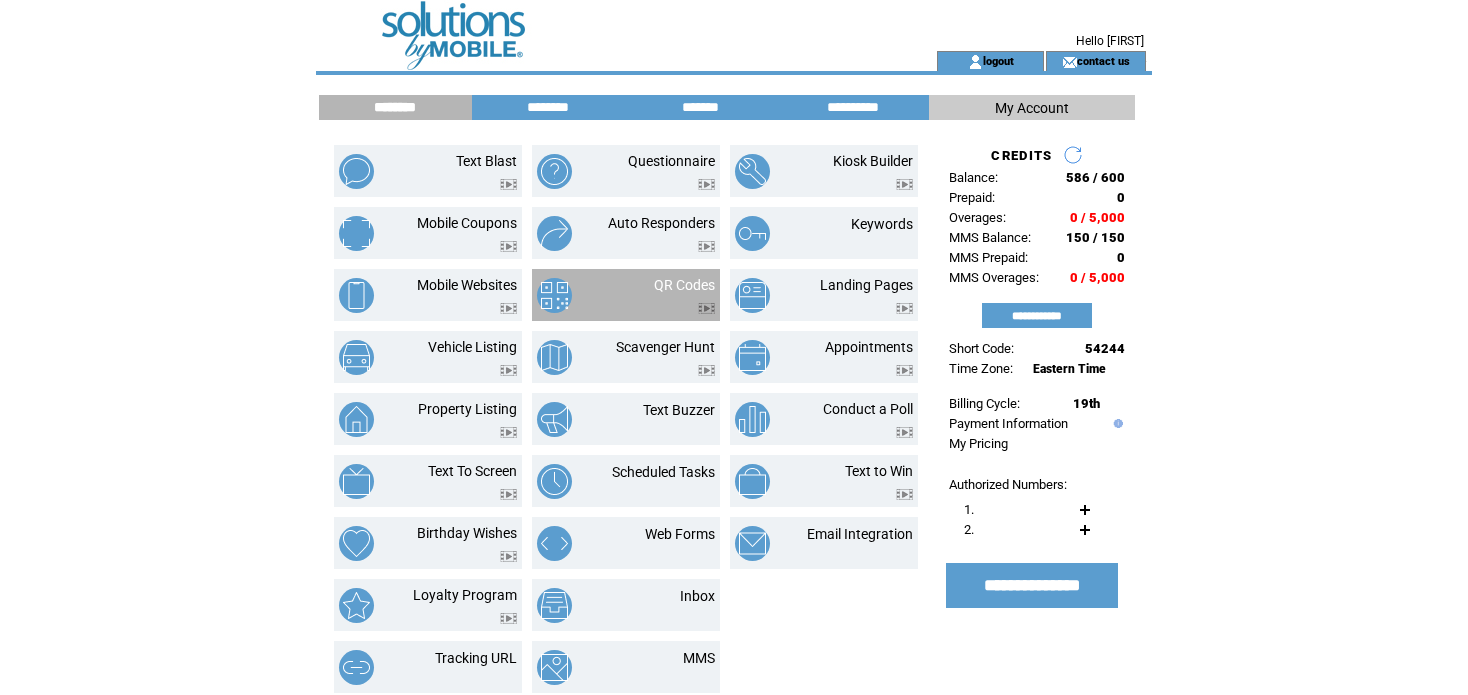 scroll, scrollTop: 0, scrollLeft: 0, axis: both 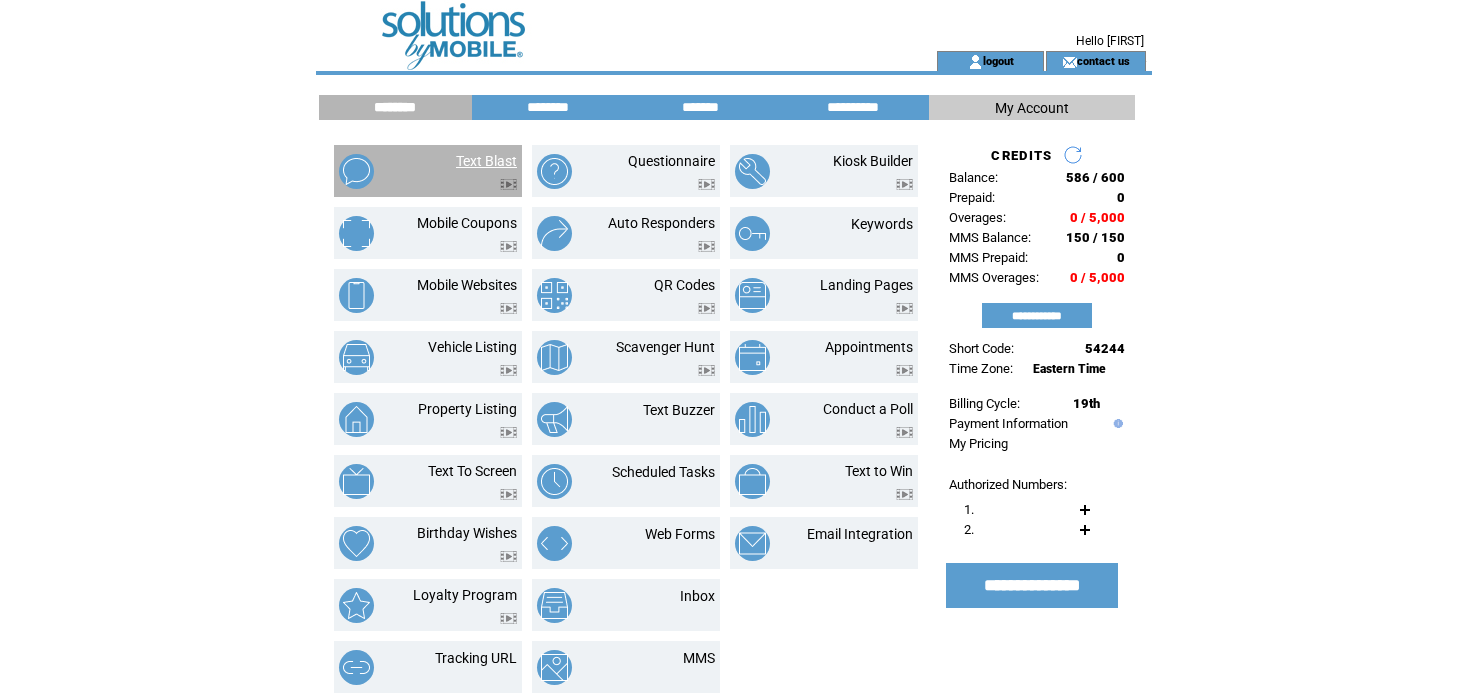 click on "Text Blast" at bounding box center (486, 161) 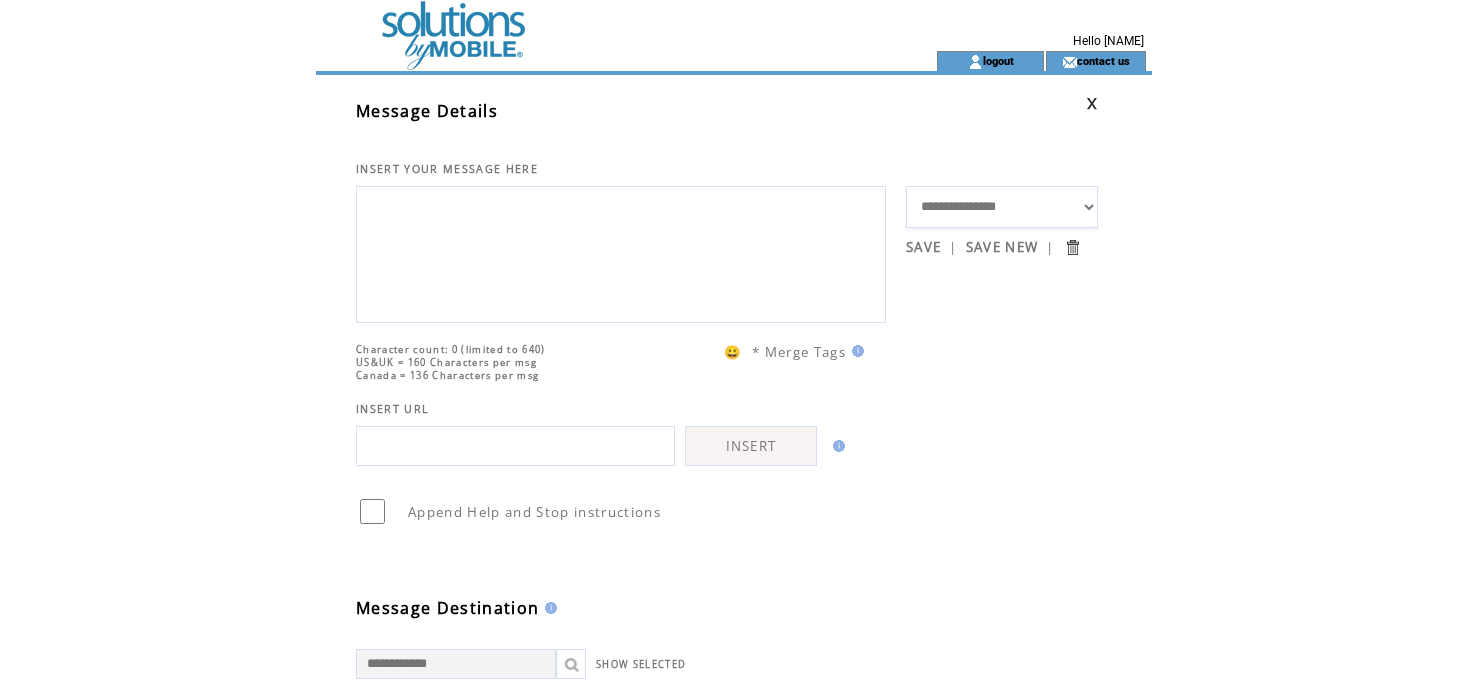 click at bounding box center [621, 252] 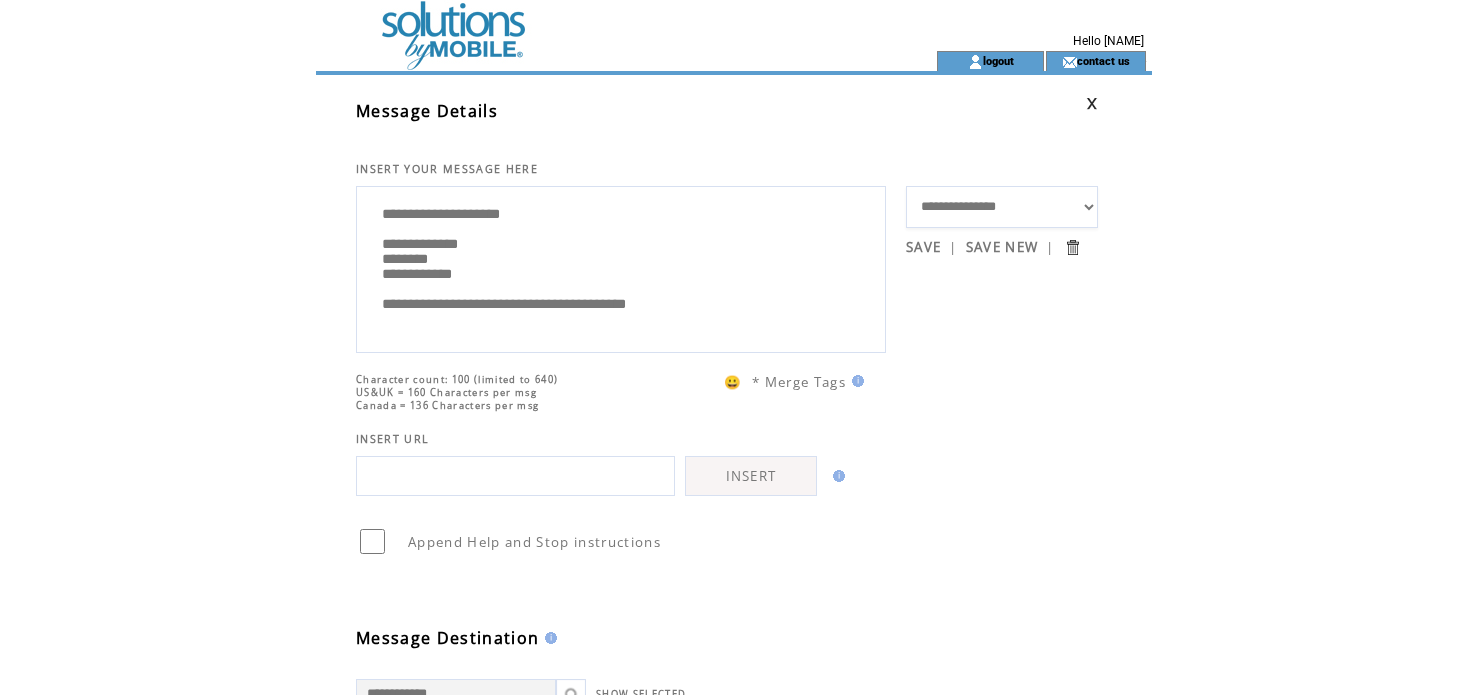 scroll, scrollTop: 20, scrollLeft: 0, axis: vertical 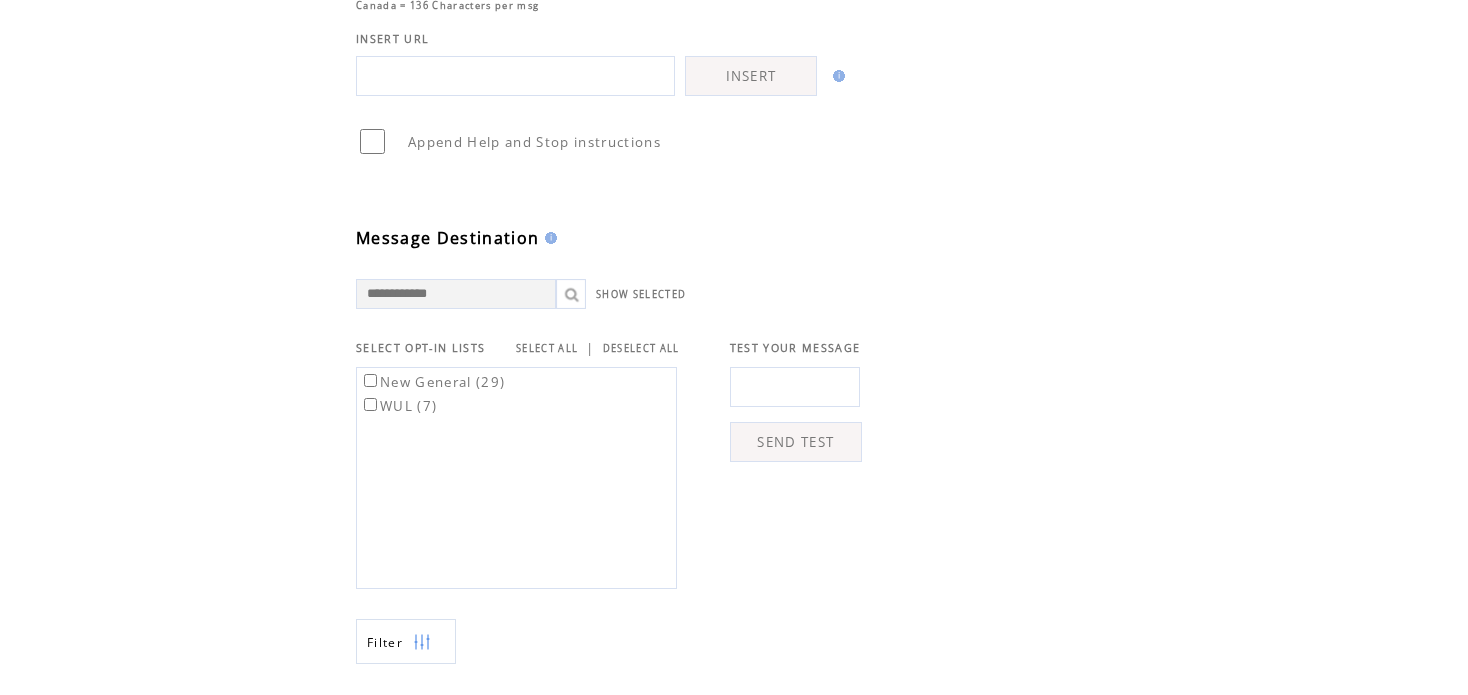 type on "**********" 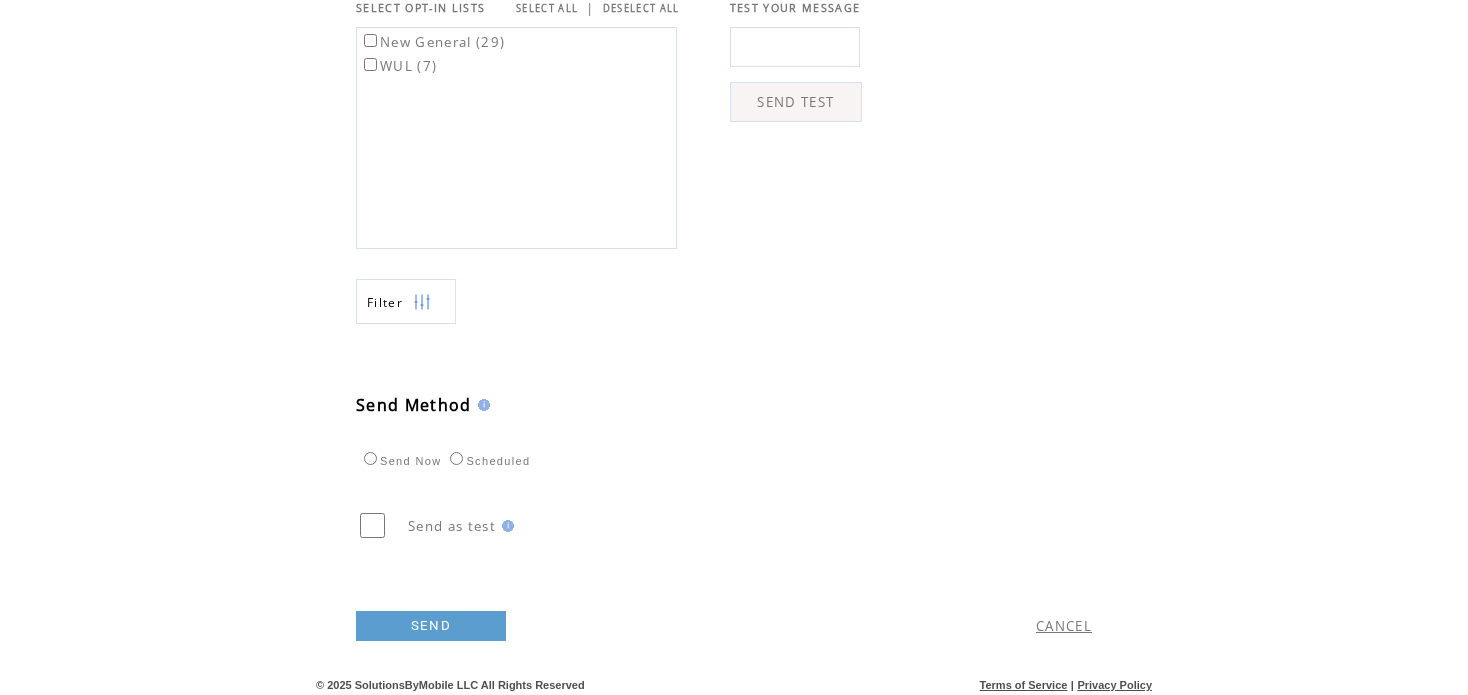 scroll, scrollTop: 741, scrollLeft: 0, axis: vertical 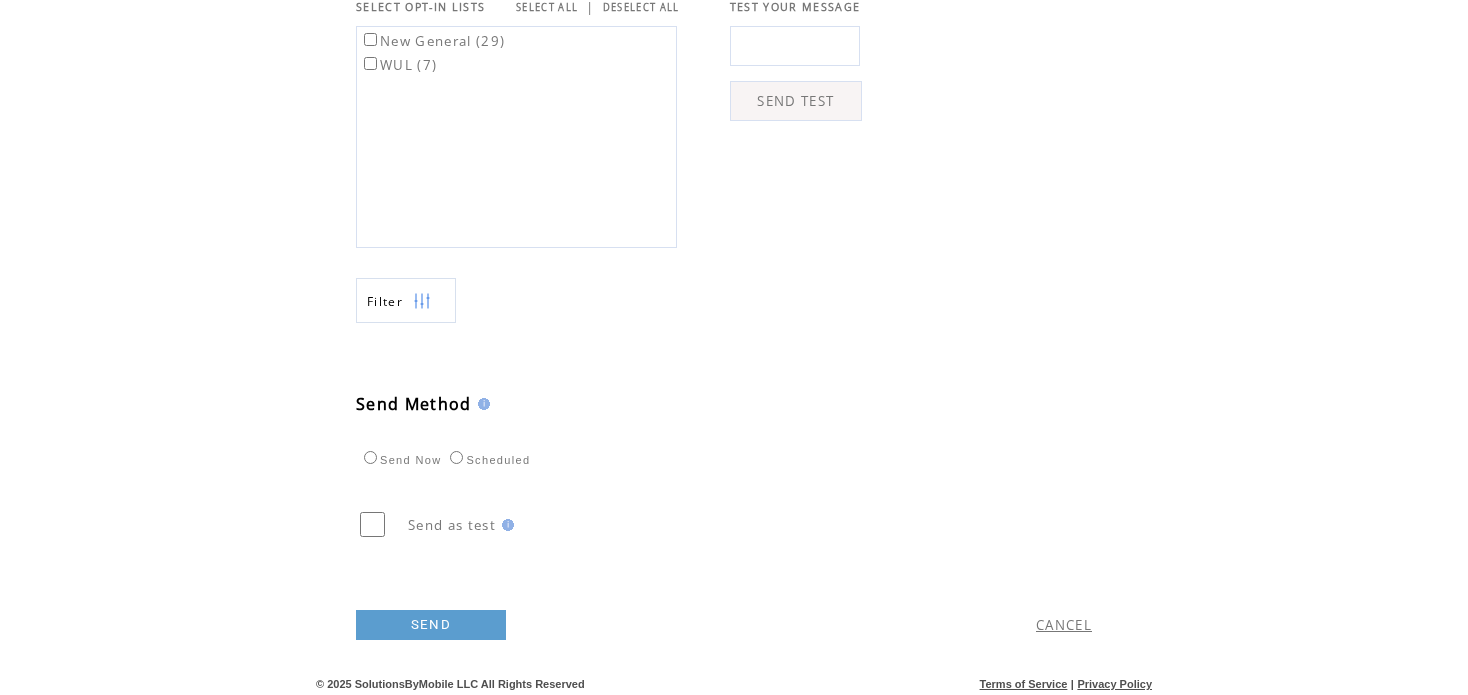 click on "Scheduled" at bounding box center (400, 460) 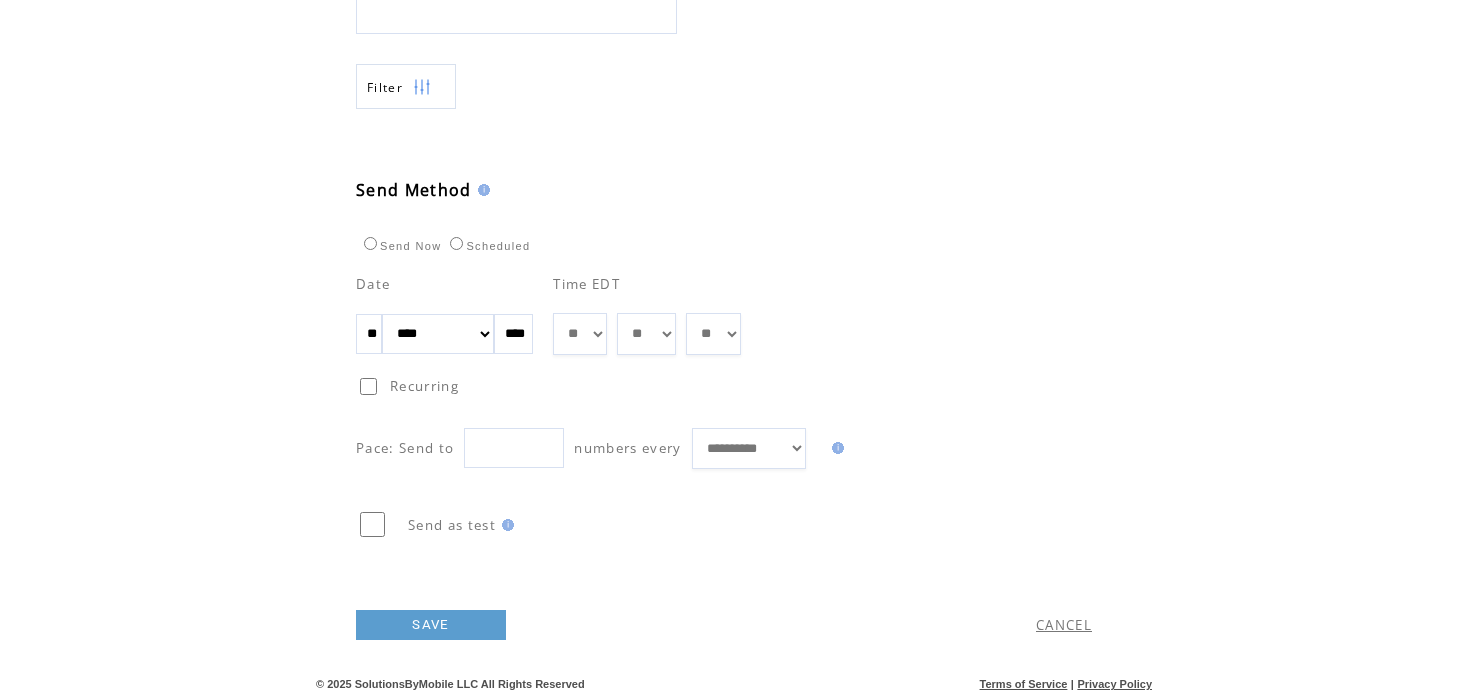 scroll, scrollTop: 956, scrollLeft: 0, axis: vertical 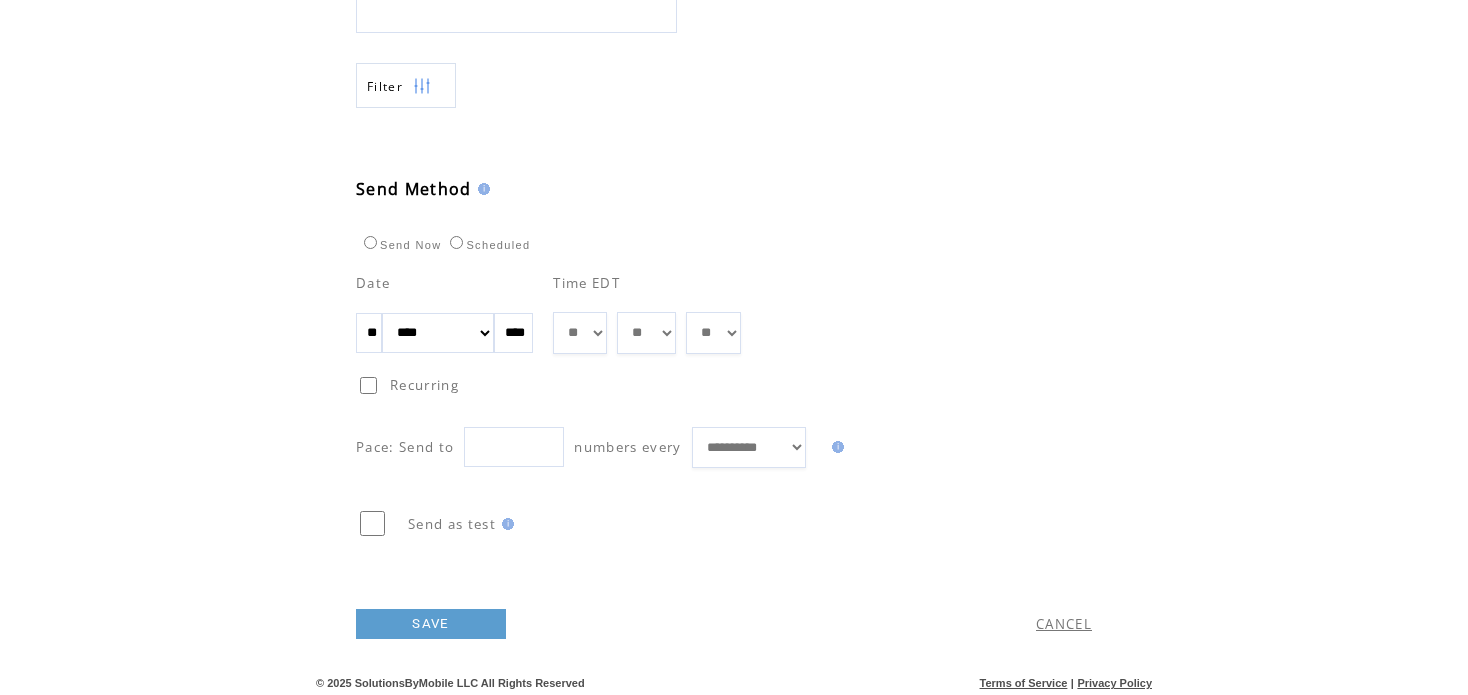 click on "** 	 ** 	 ** 	 ** 	 ** 	 ** 	 ** 	 ** 	 ** 	 ** 	 ** 	 ** 	 **" at bounding box center [580, 333] 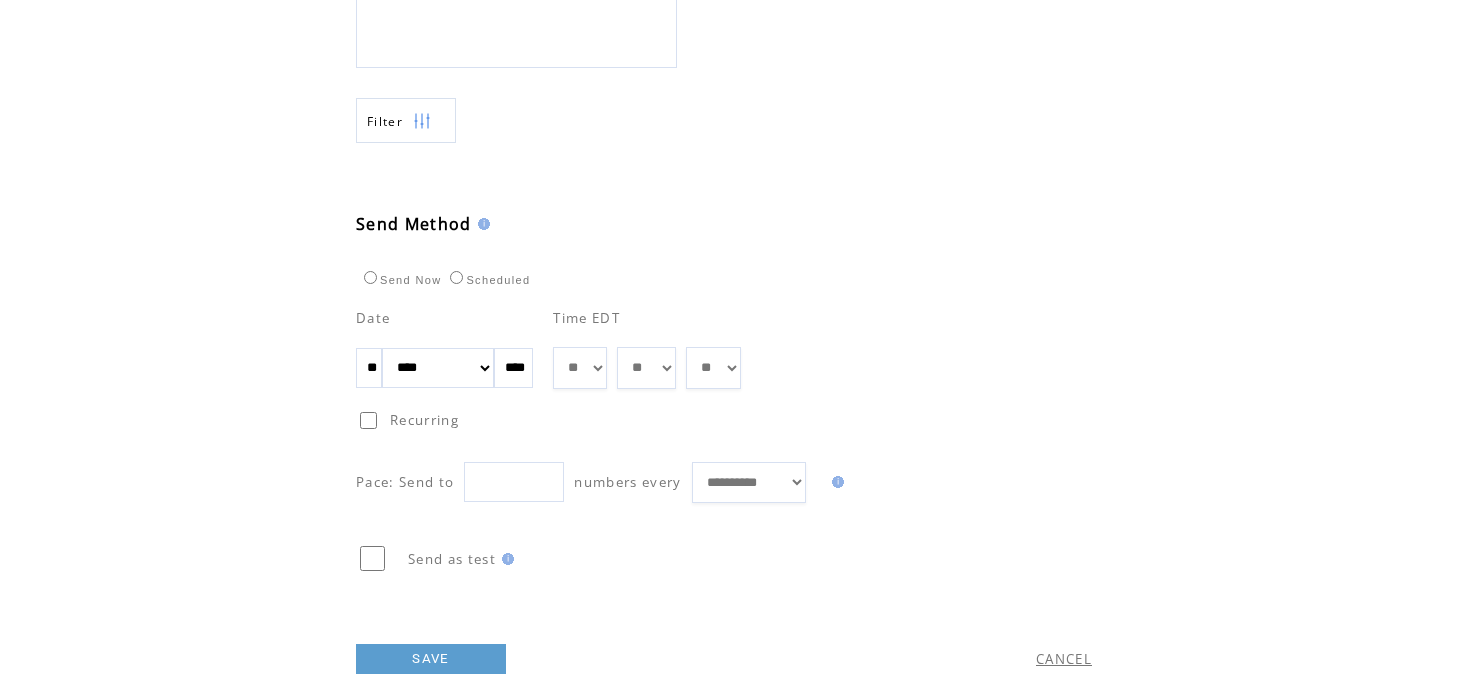 scroll, scrollTop: 956, scrollLeft: 0, axis: vertical 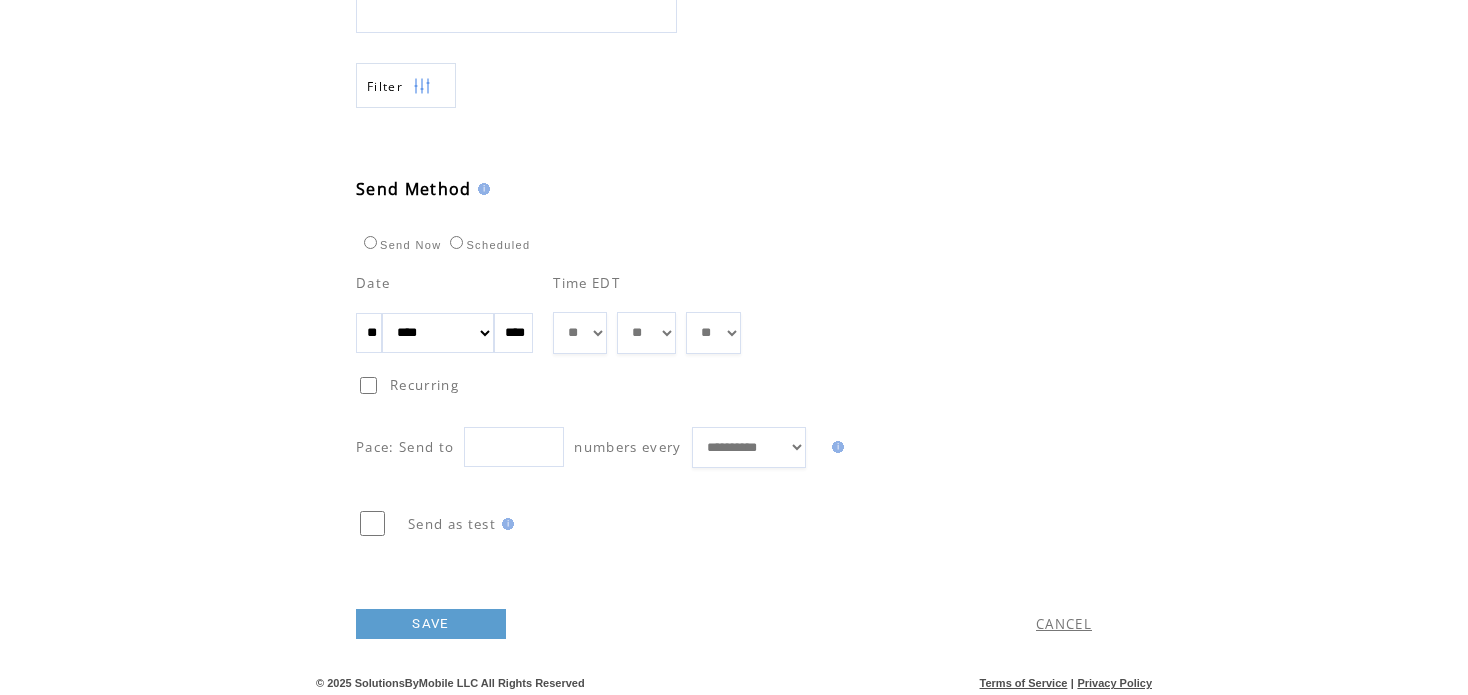 click on "SAVE" at bounding box center (431, 624) 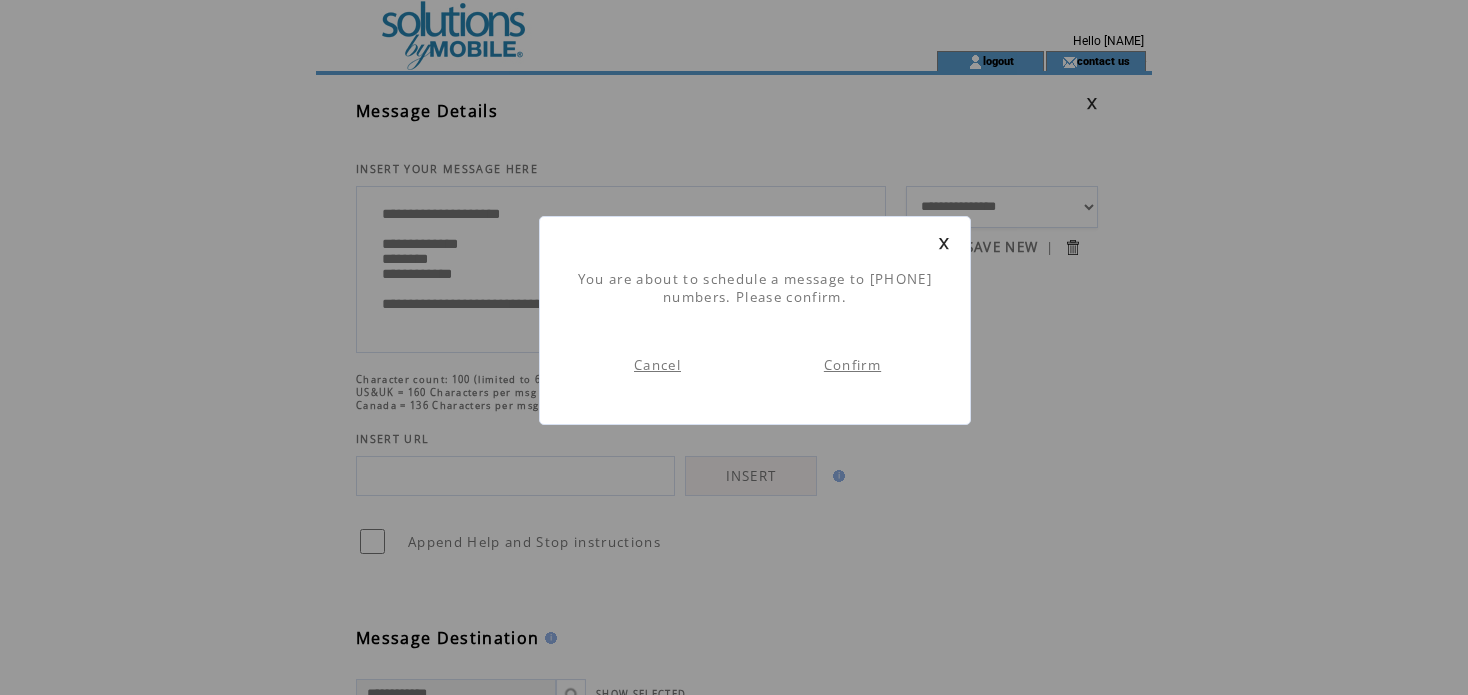 click on "Confirm" at bounding box center [852, 365] 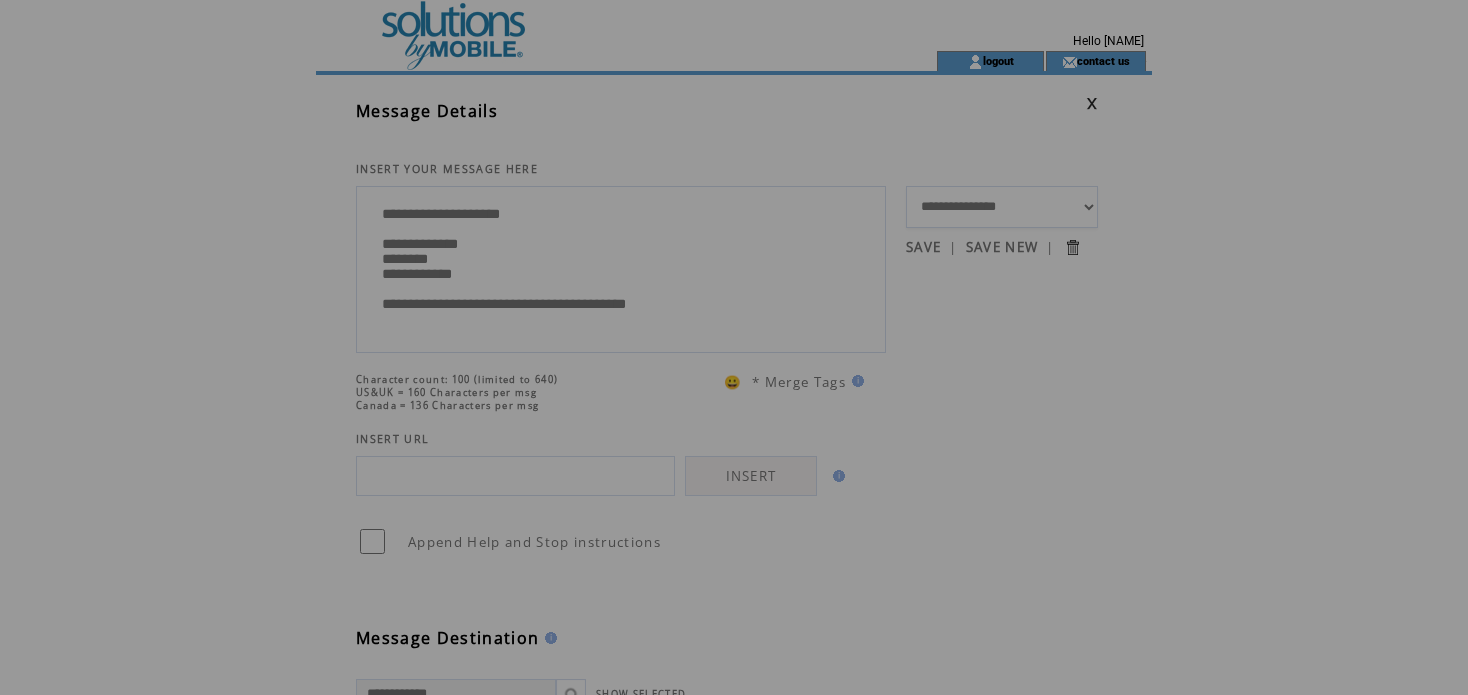 scroll, scrollTop: 0, scrollLeft: 0, axis: both 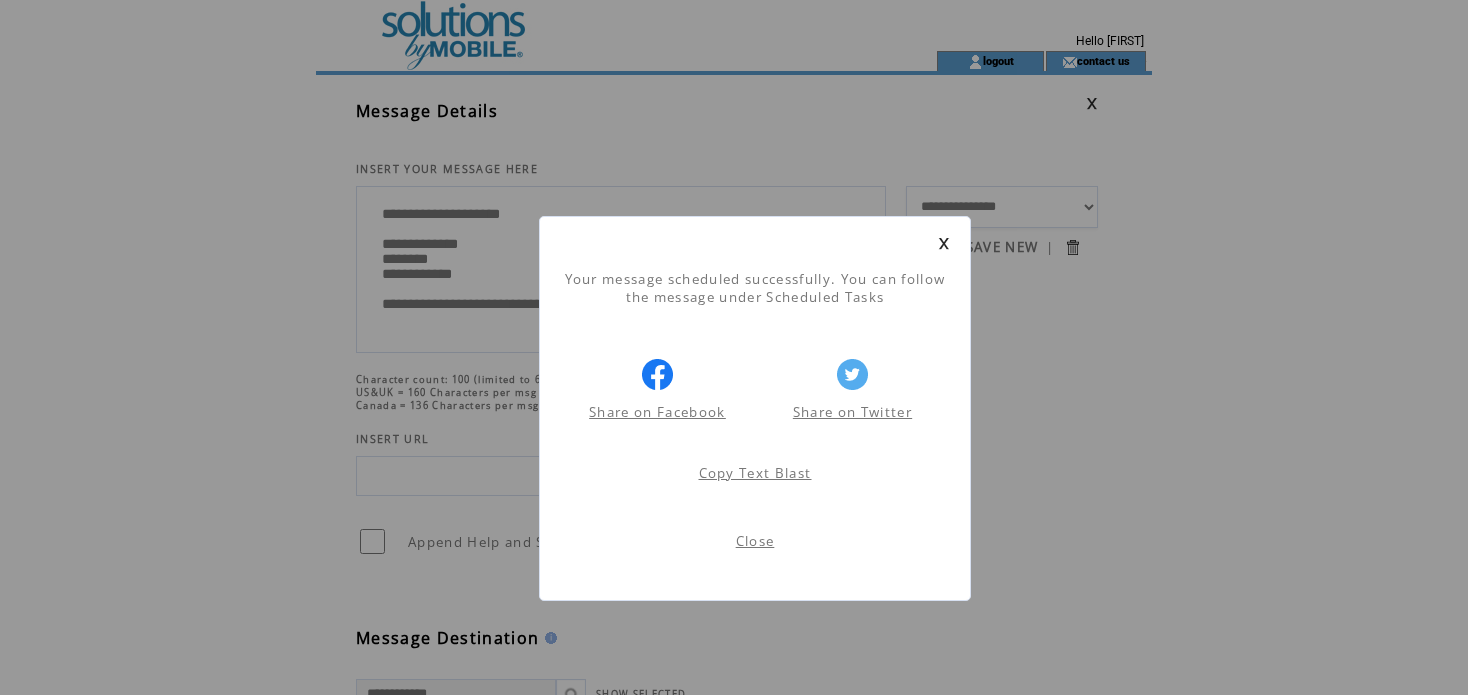 click on "Close" at bounding box center (755, 541) 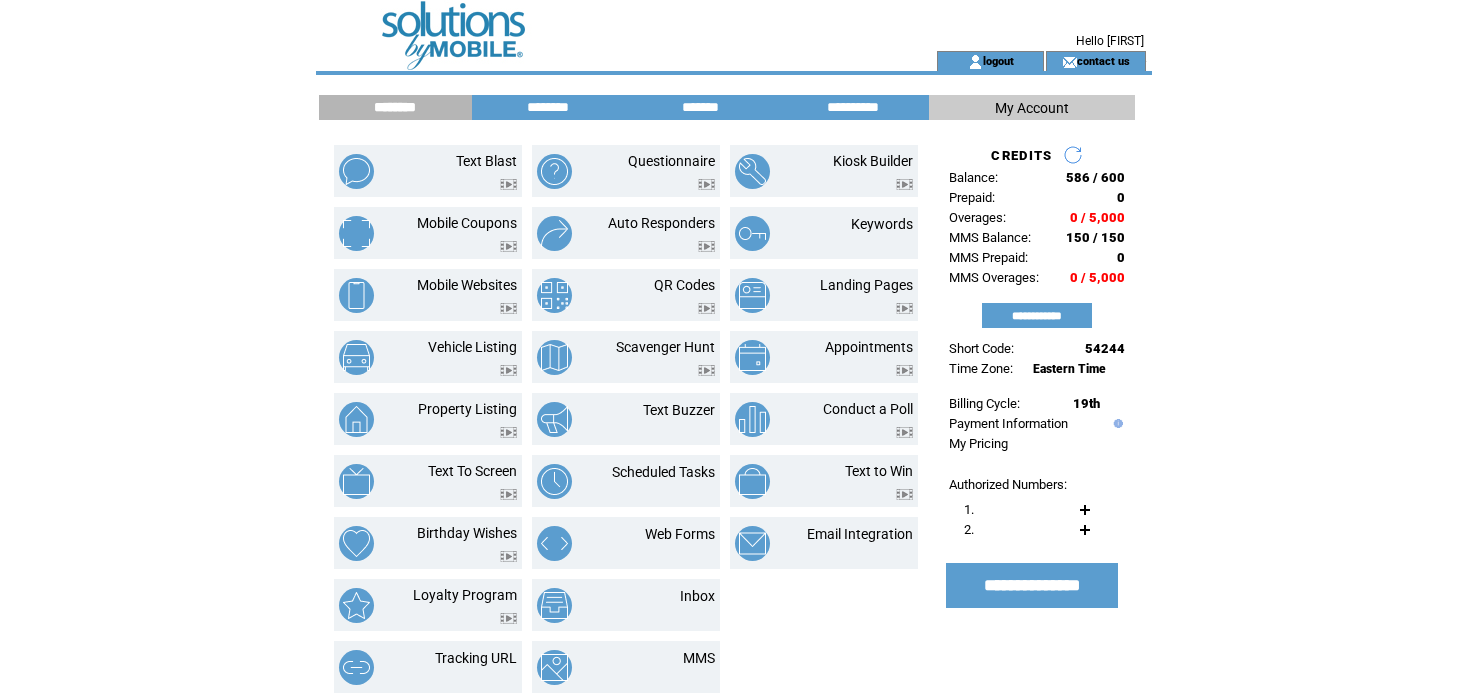 scroll, scrollTop: 0, scrollLeft: 0, axis: both 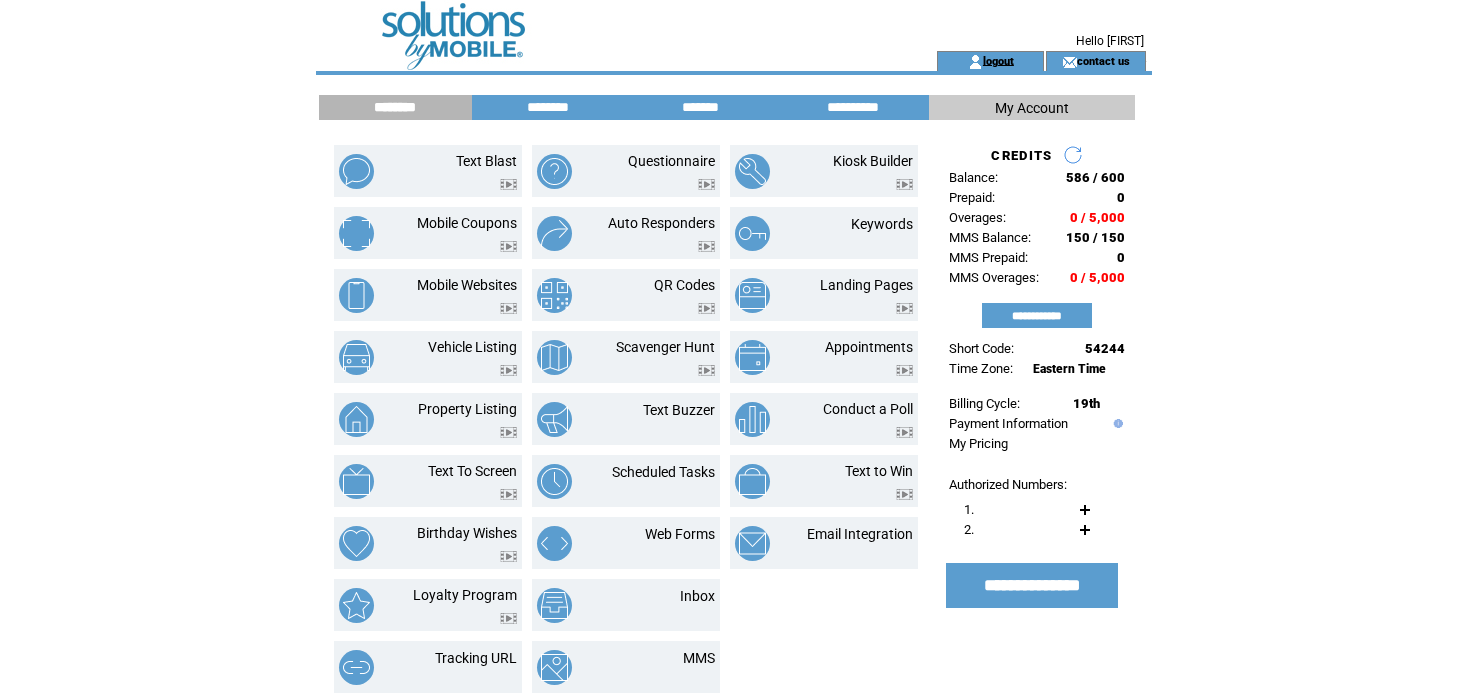 click on "logout" at bounding box center (998, 60) 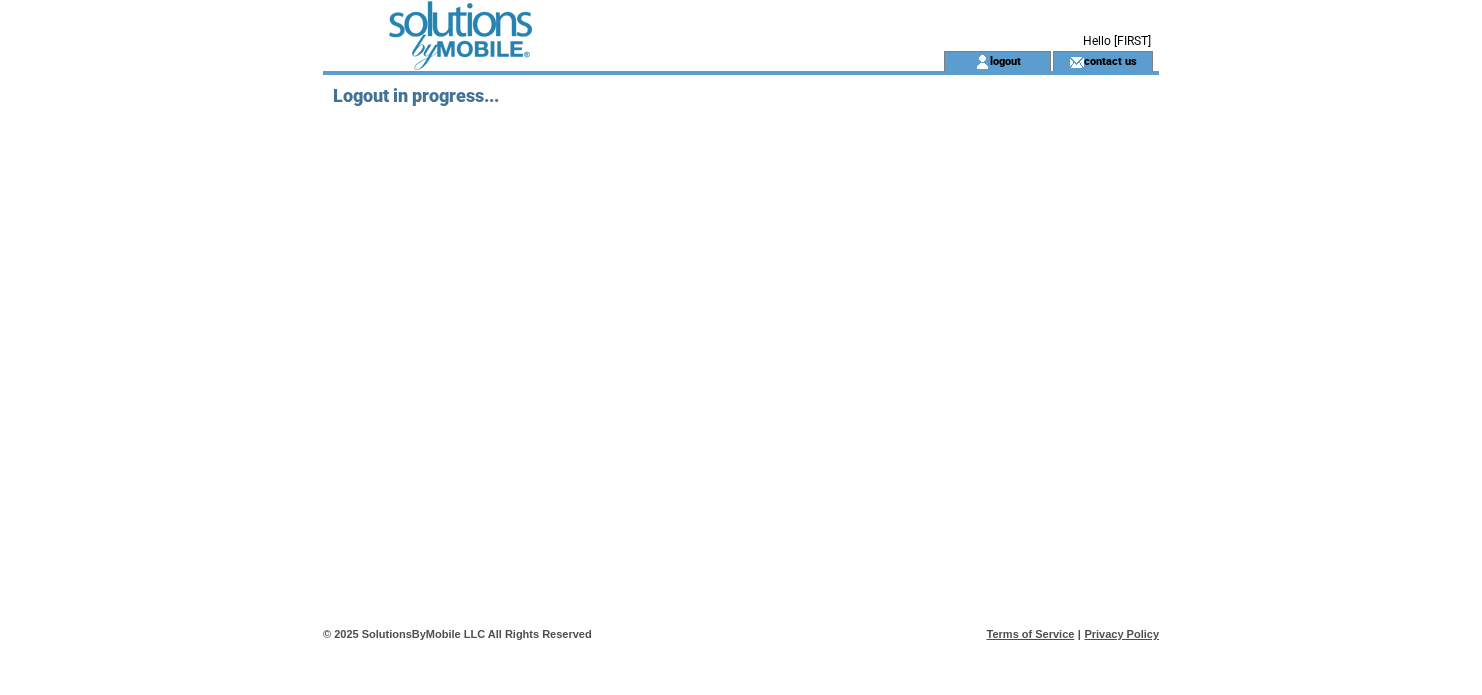 scroll, scrollTop: 0, scrollLeft: 0, axis: both 